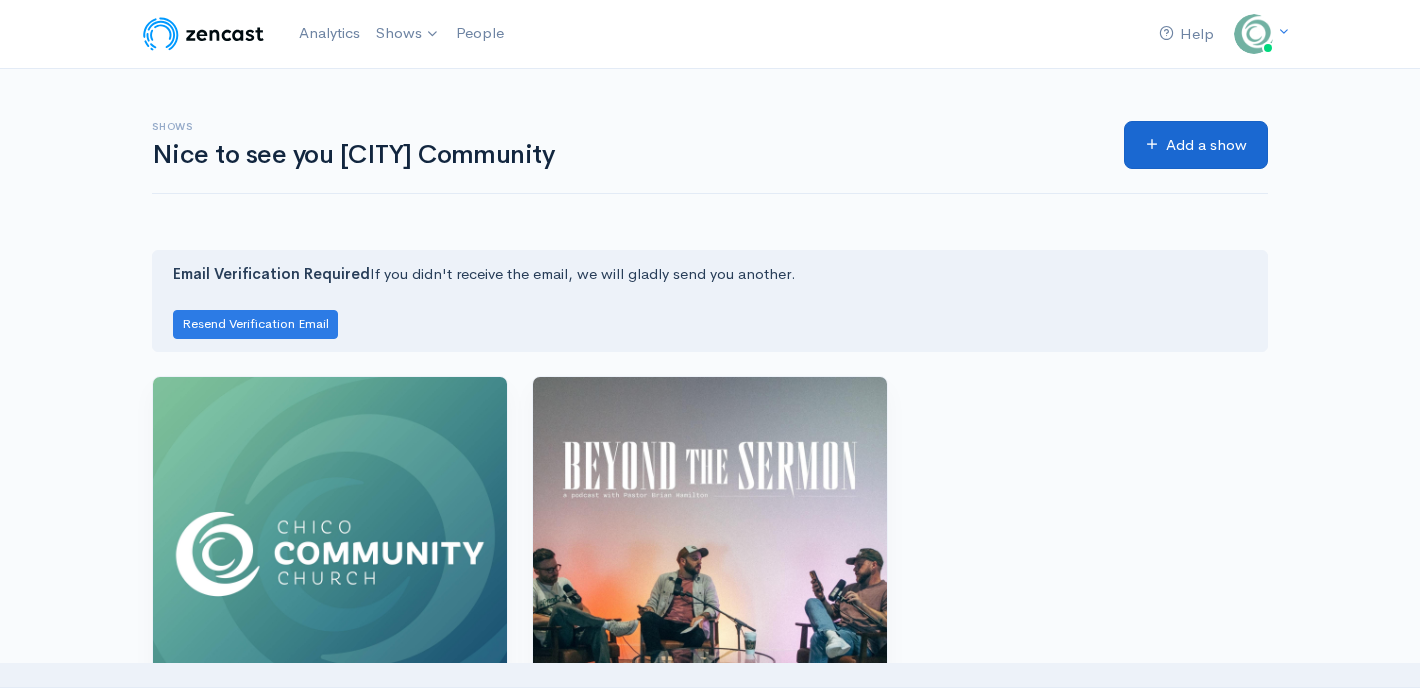 scroll, scrollTop: 0, scrollLeft: 0, axis: both 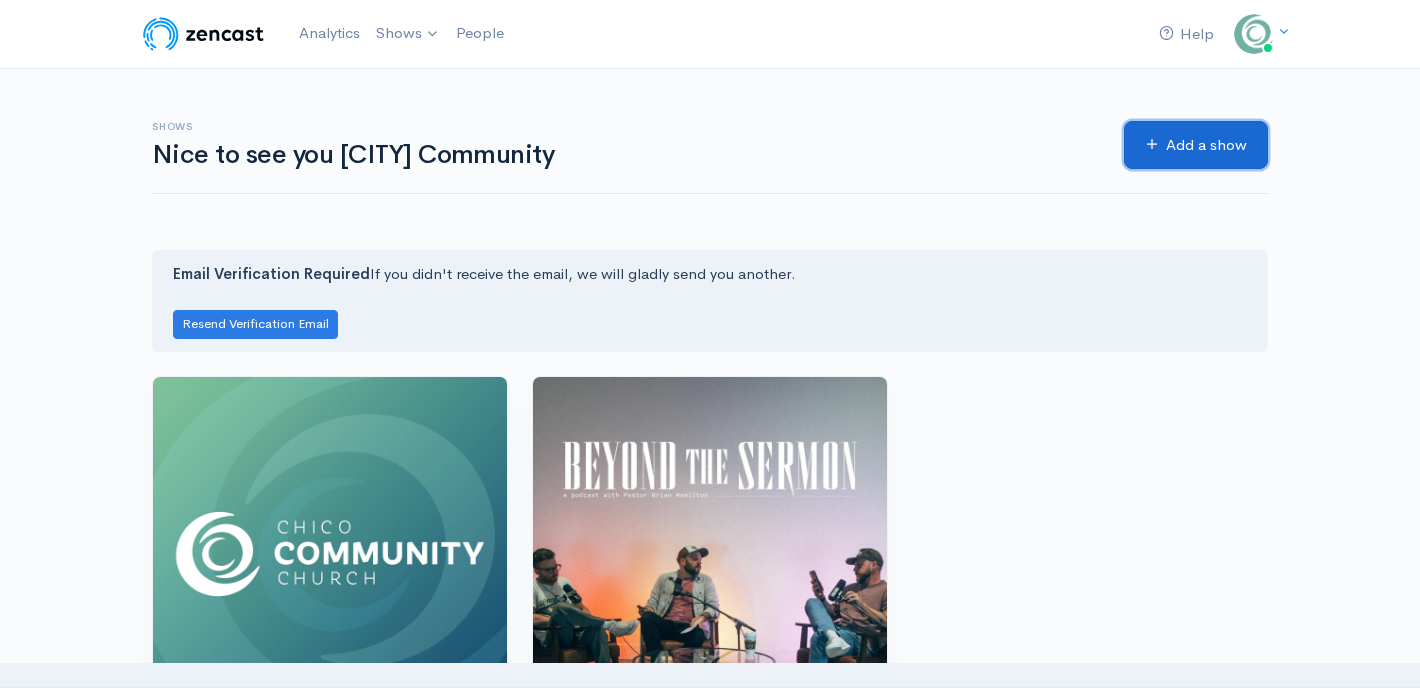 click on "Add a show" at bounding box center (1196, 145) 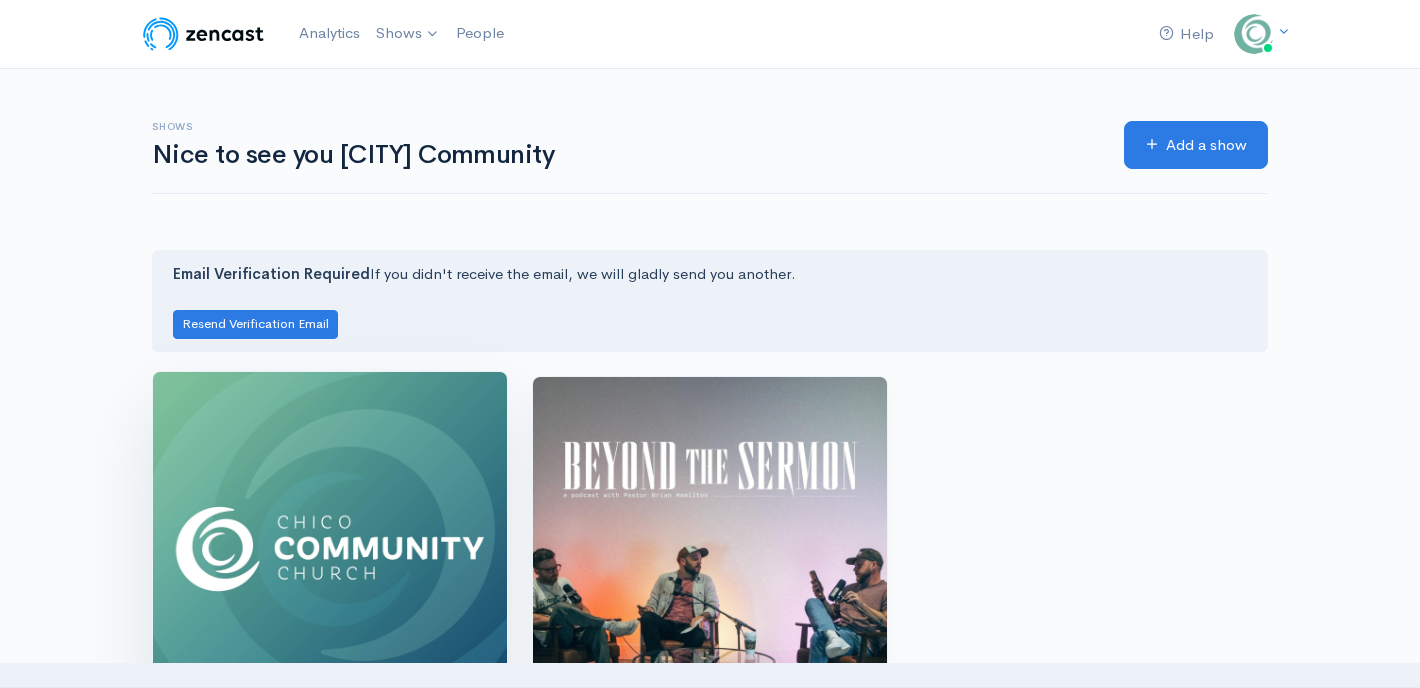click at bounding box center [330, 549] 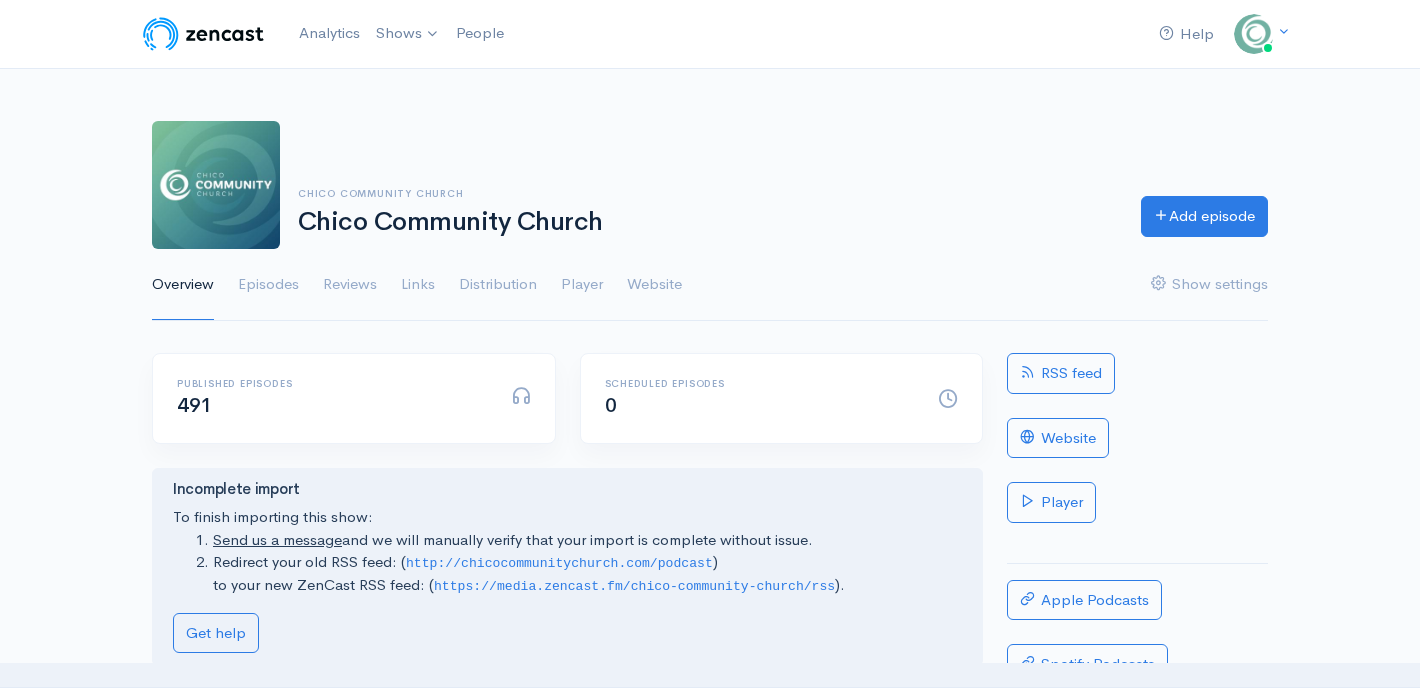 scroll, scrollTop: 0, scrollLeft: 0, axis: both 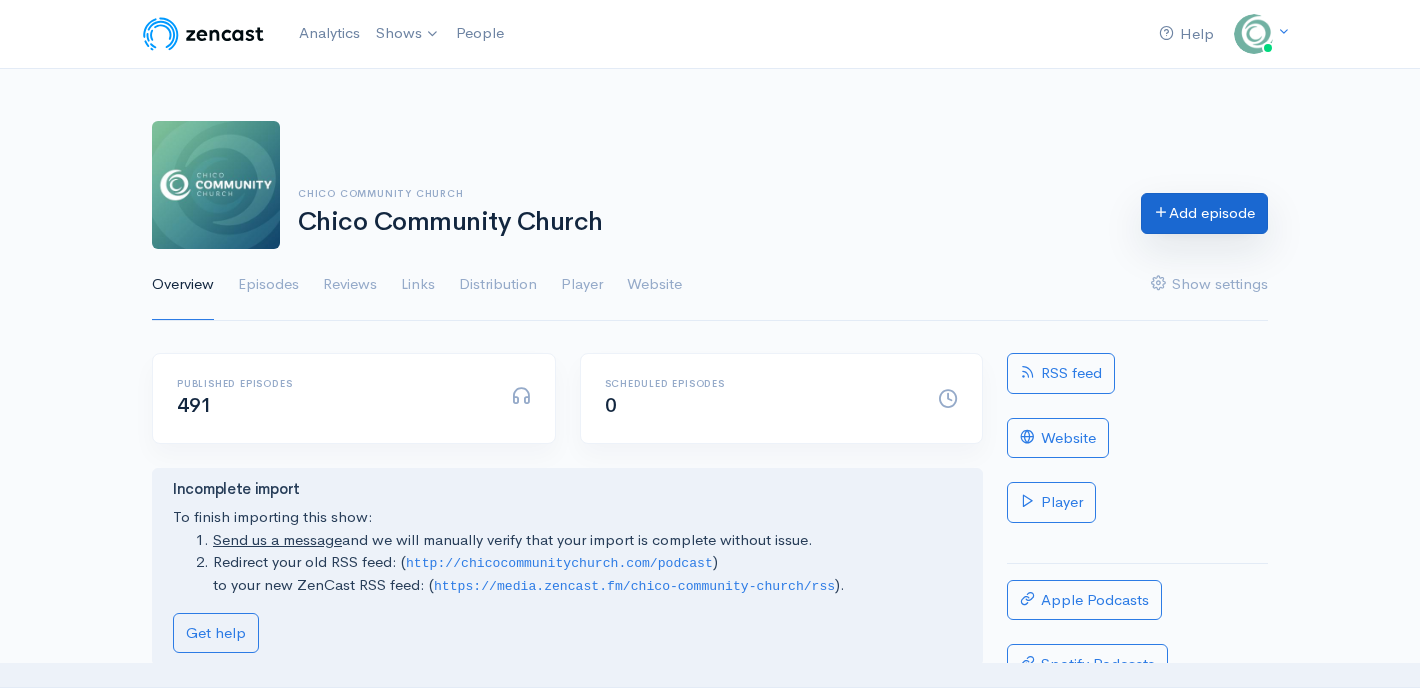 click on "Add episode" at bounding box center (1204, 213) 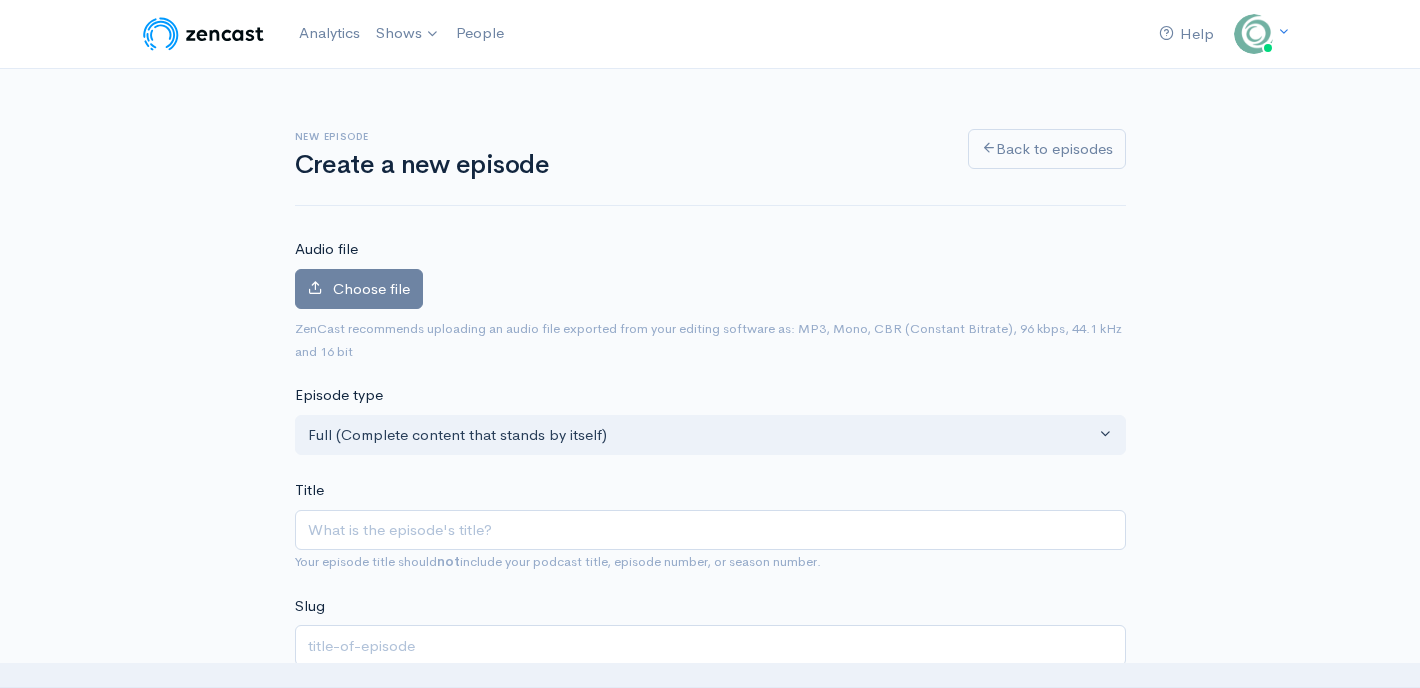 scroll, scrollTop: 0, scrollLeft: 0, axis: both 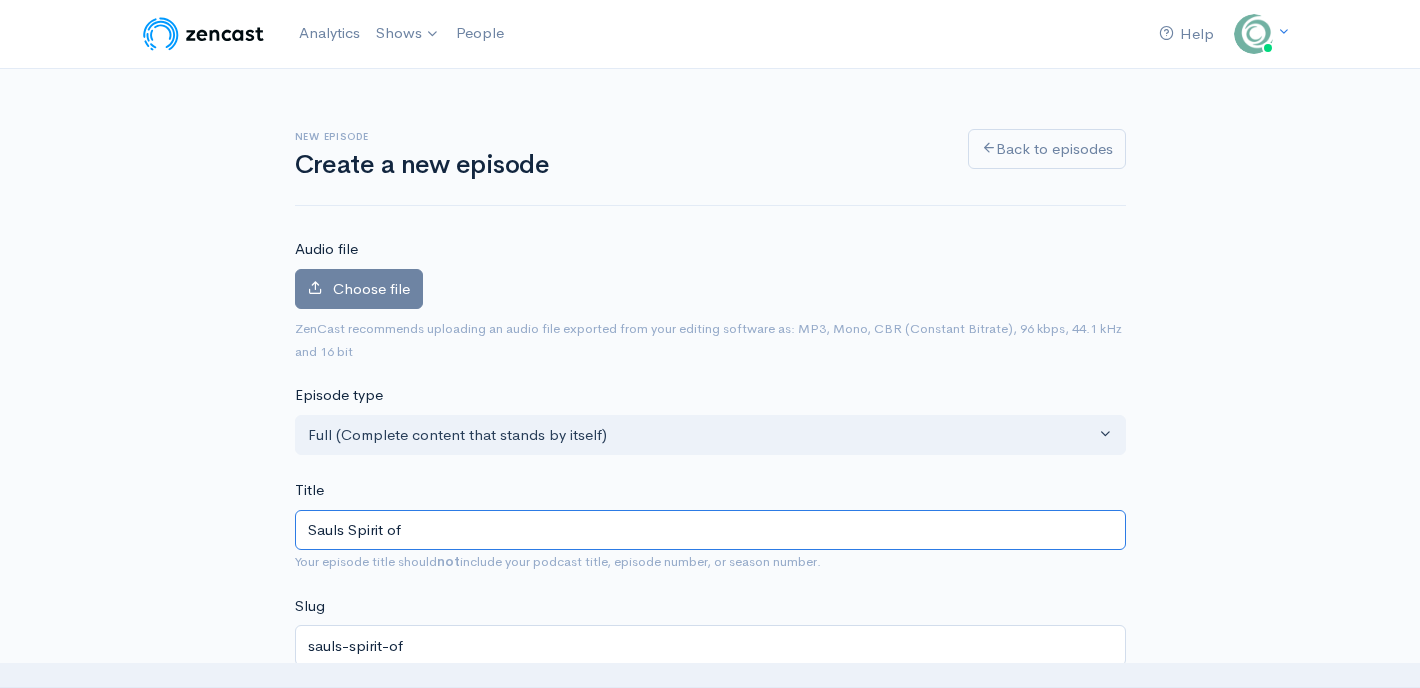 click on "Sauls Spirit of" at bounding box center (710, 530) 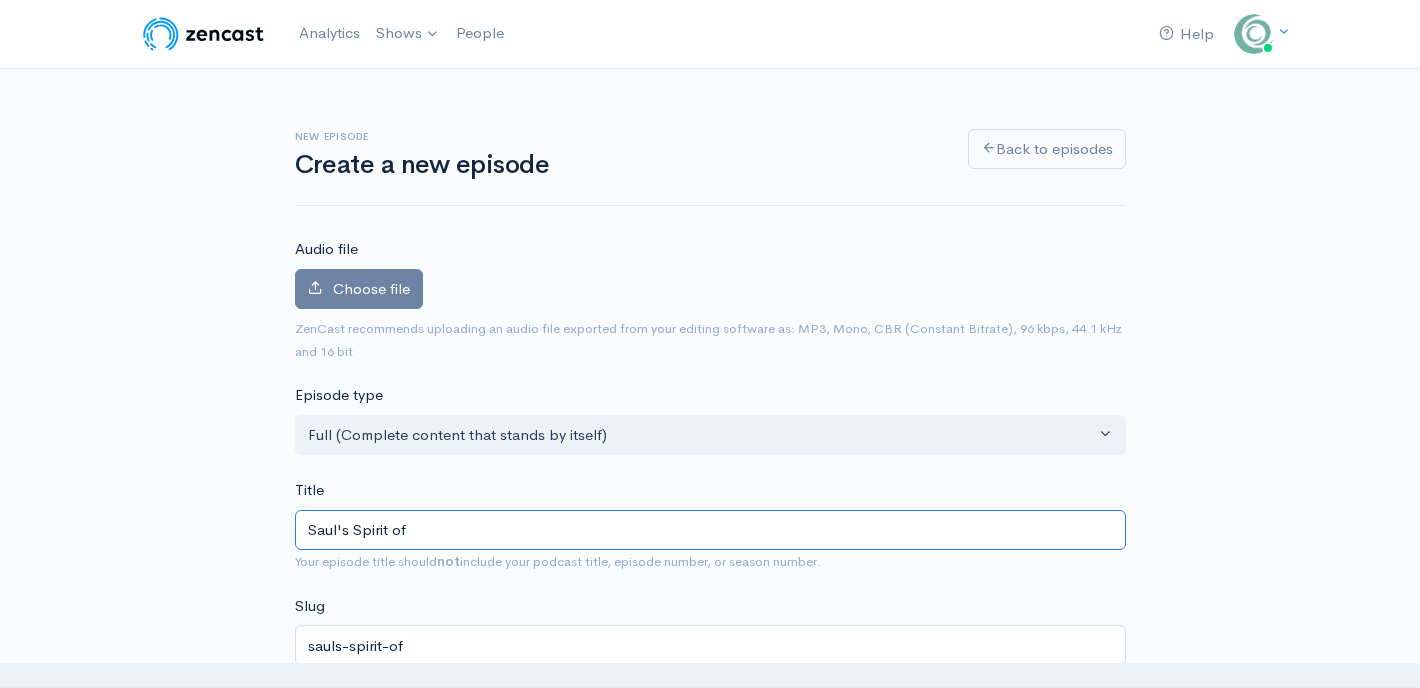 click on "Saul's Spirit of" at bounding box center (710, 530) 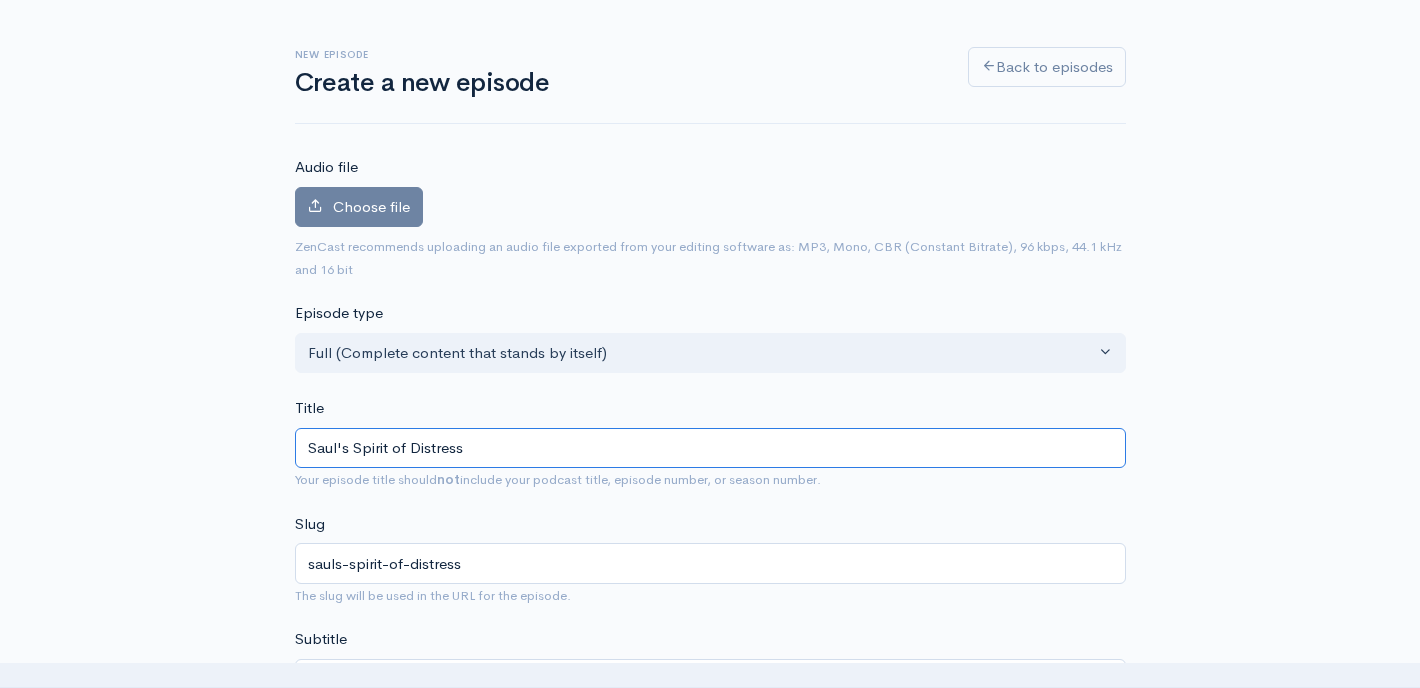 scroll, scrollTop: 184, scrollLeft: 0, axis: vertical 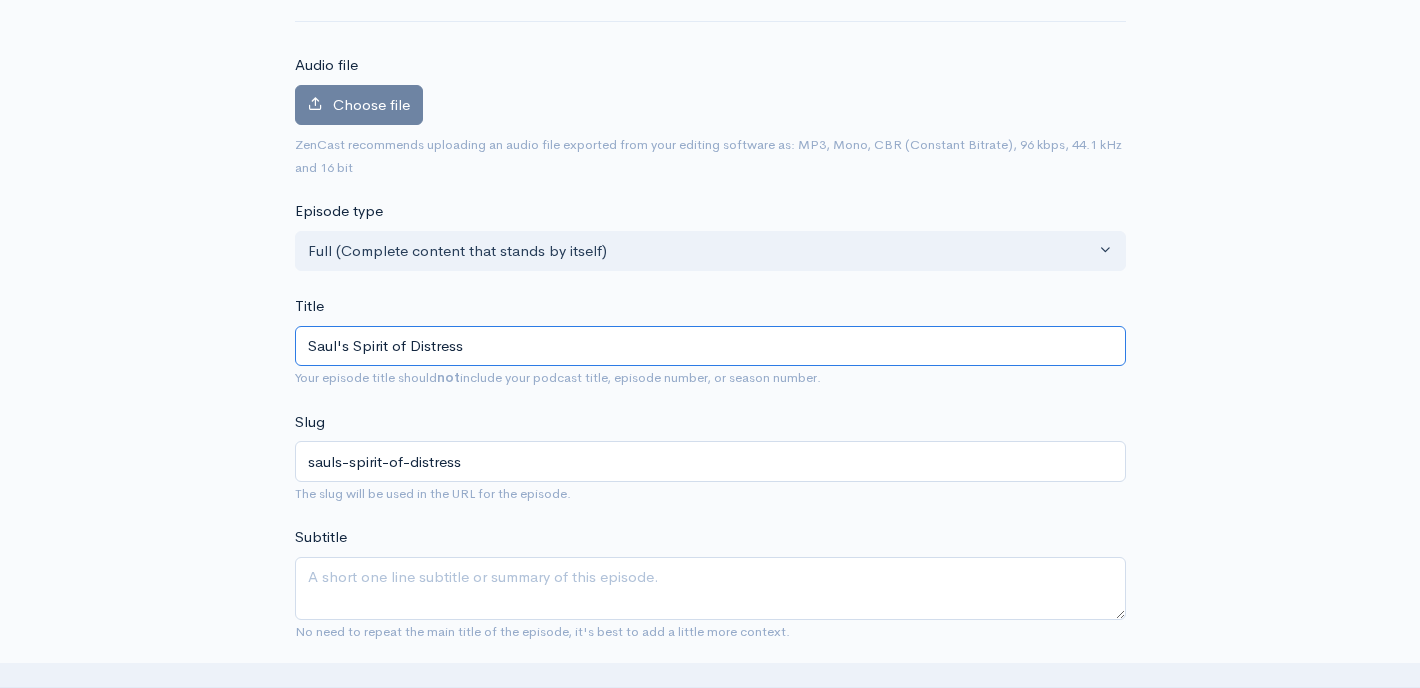 type on "Saul's Spirit of Distress" 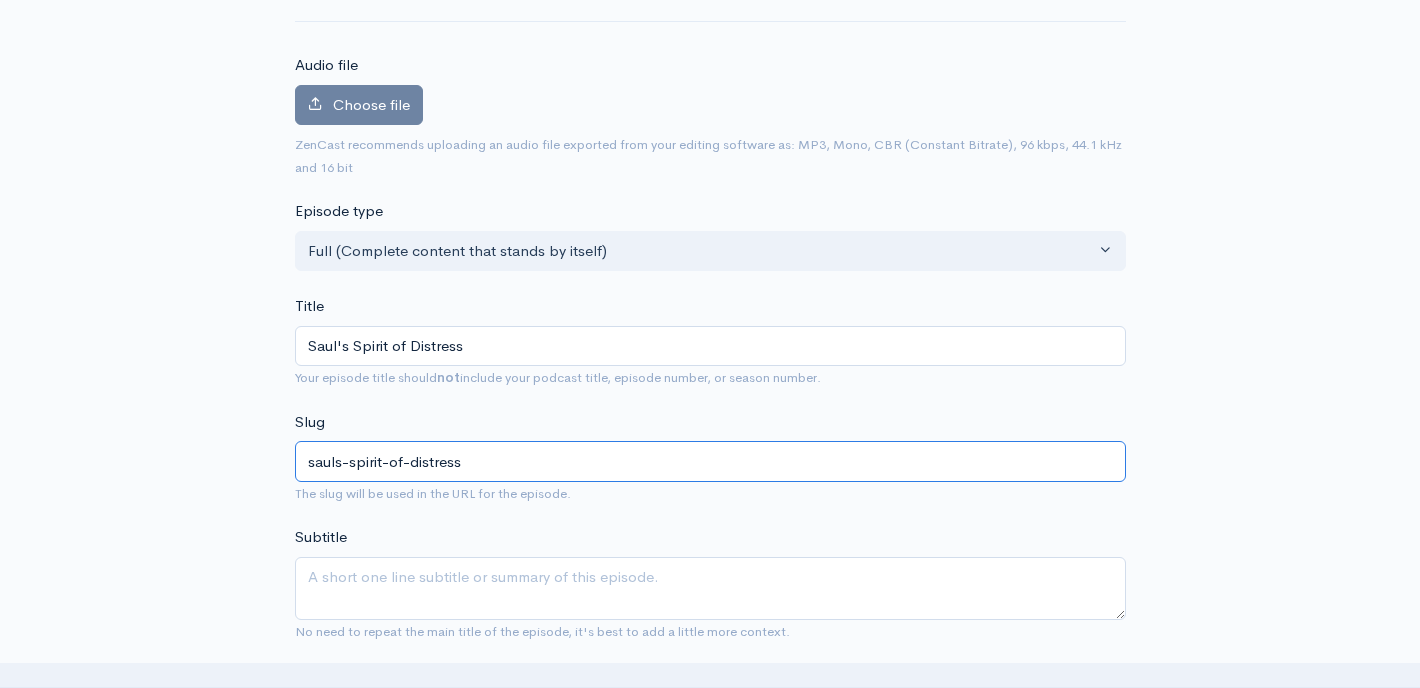 drag, startPoint x: 479, startPoint y: 461, endPoint x: 308, endPoint y: 466, distance: 171.07309 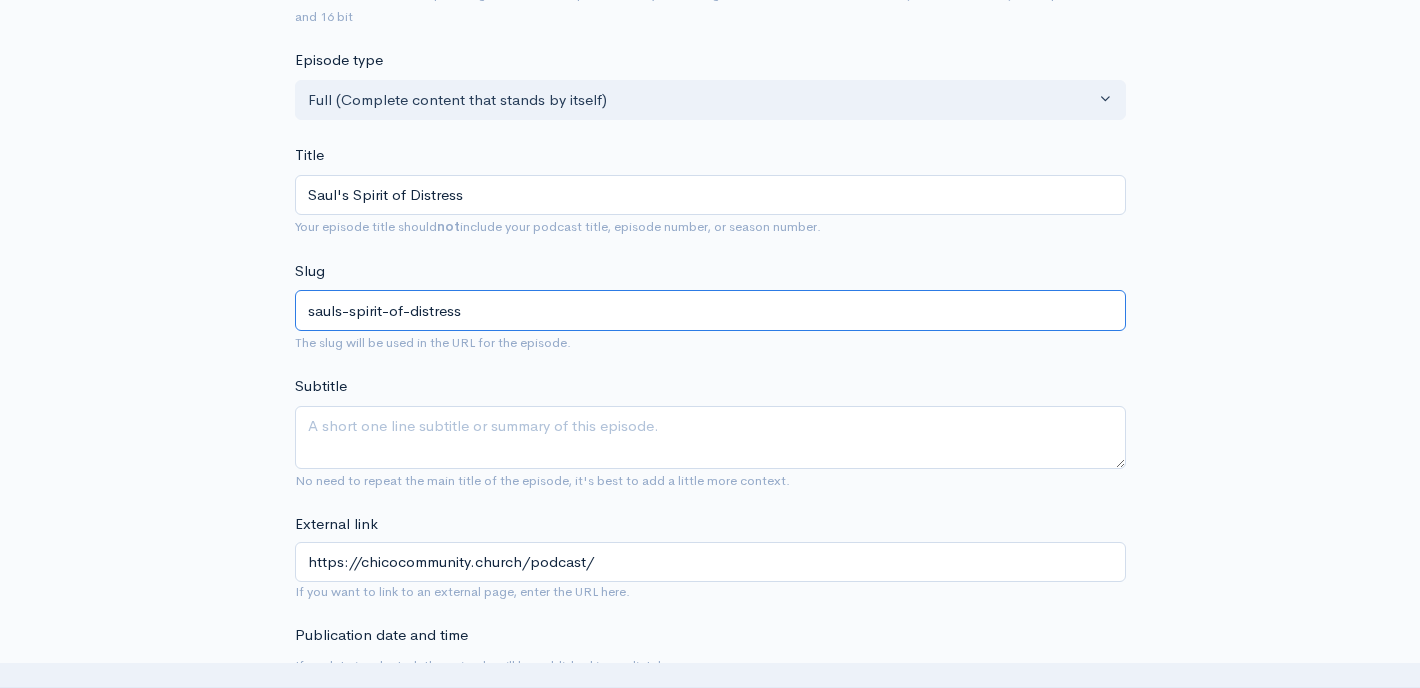 scroll, scrollTop: 334, scrollLeft: 0, axis: vertical 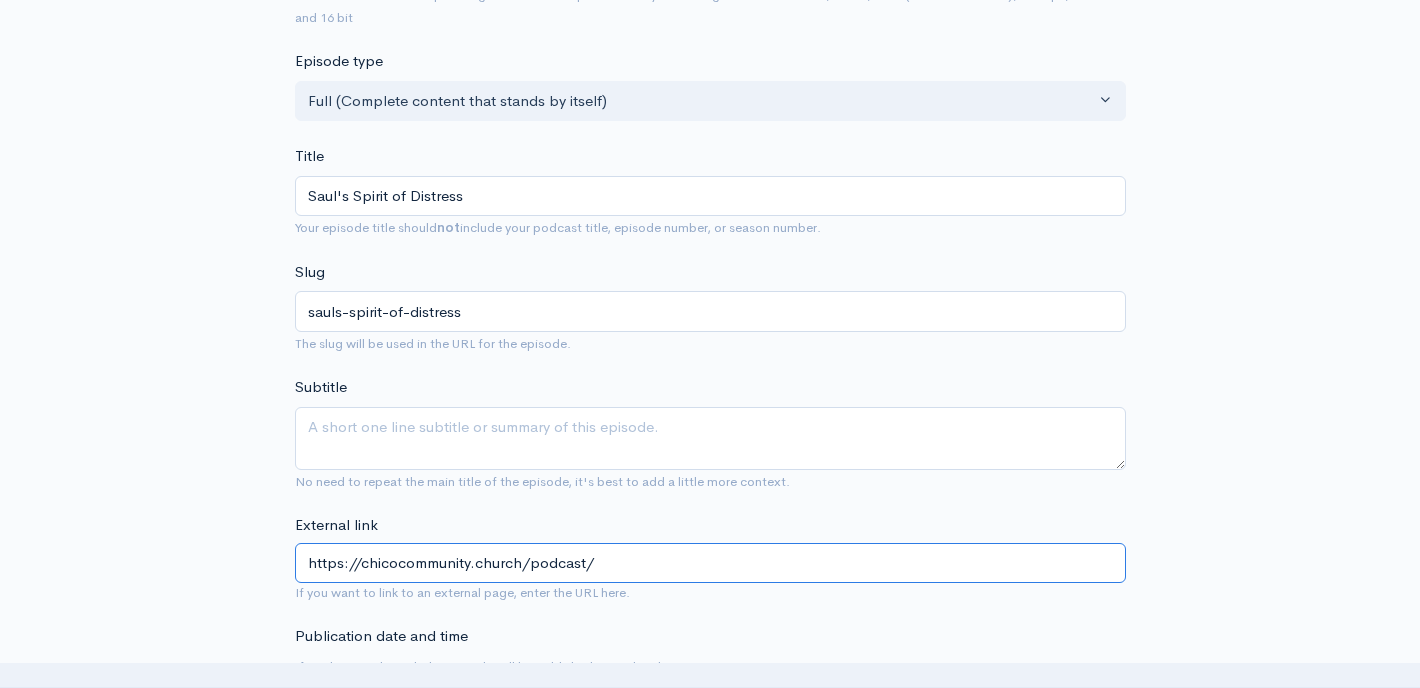 click on "https://chicocommunity.church/podcast/" at bounding box center [710, 563] 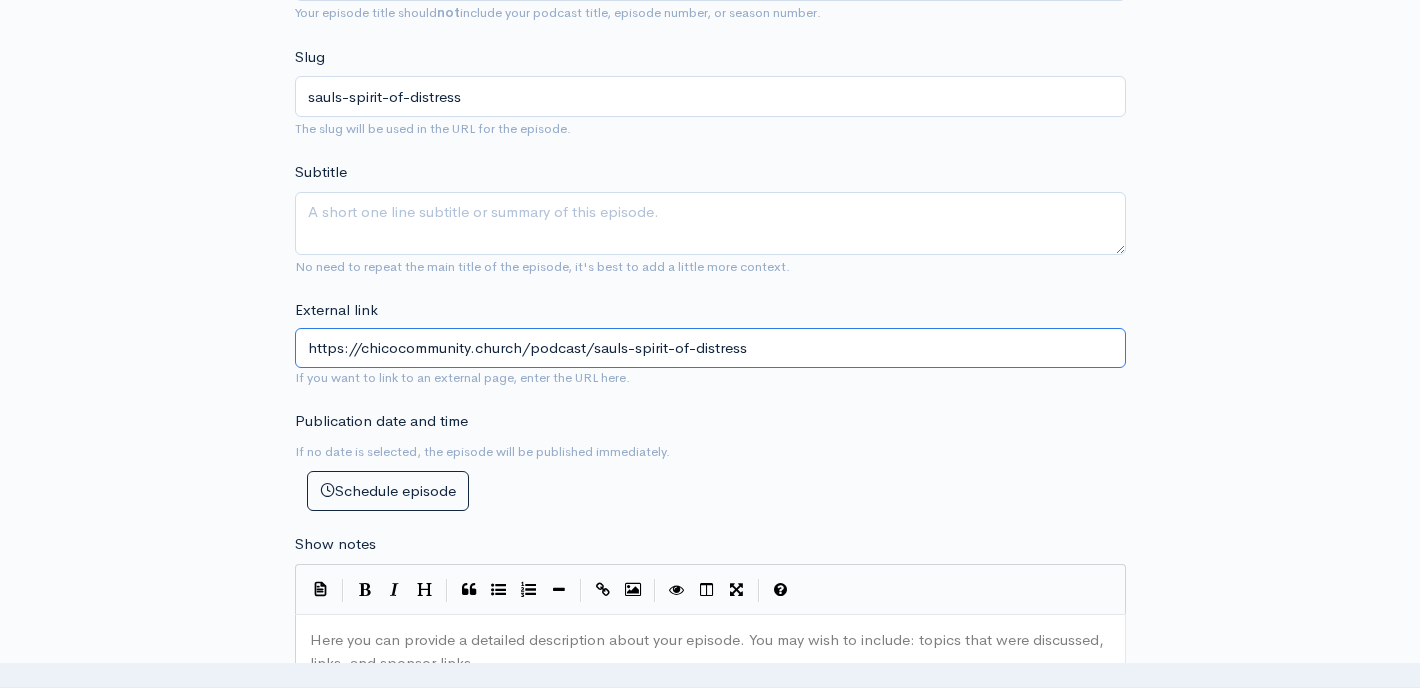 scroll, scrollTop: 545, scrollLeft: 0, axis: vertical 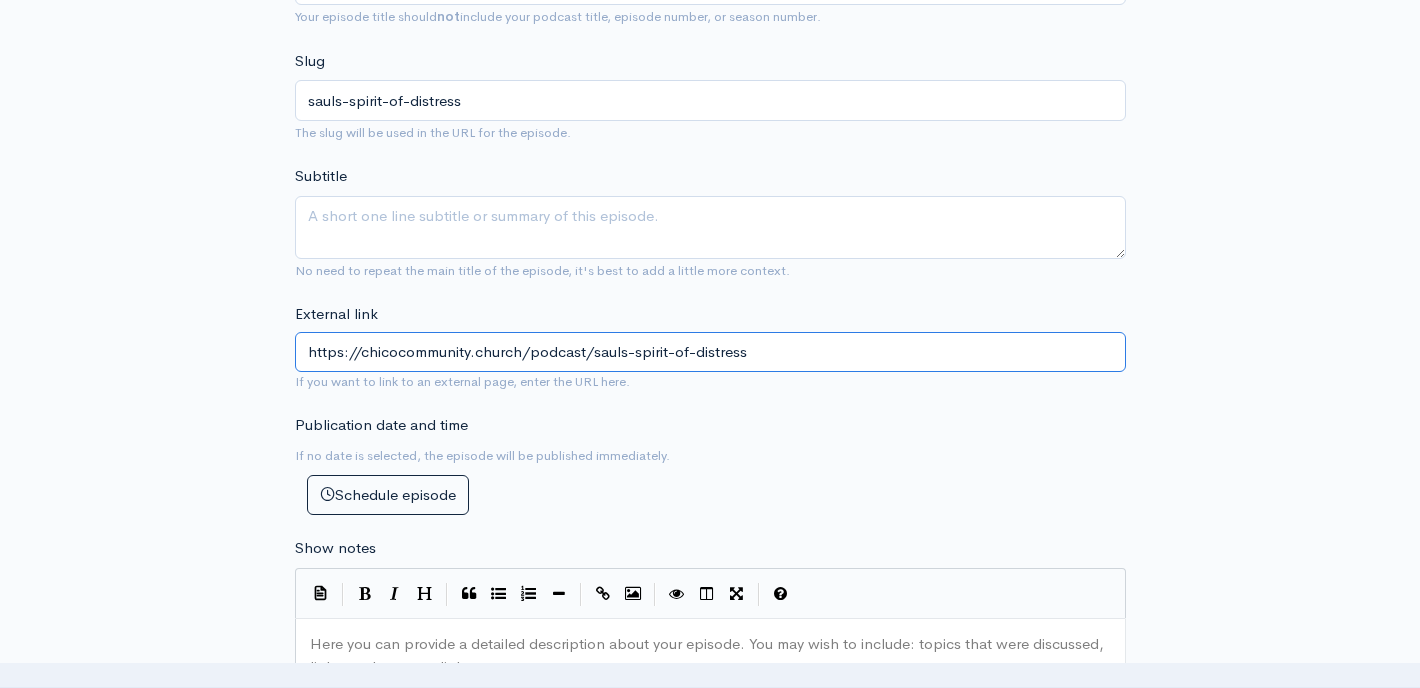 type on "https://chicocommunity.church/podcast/sauls-spirit-of-distress" 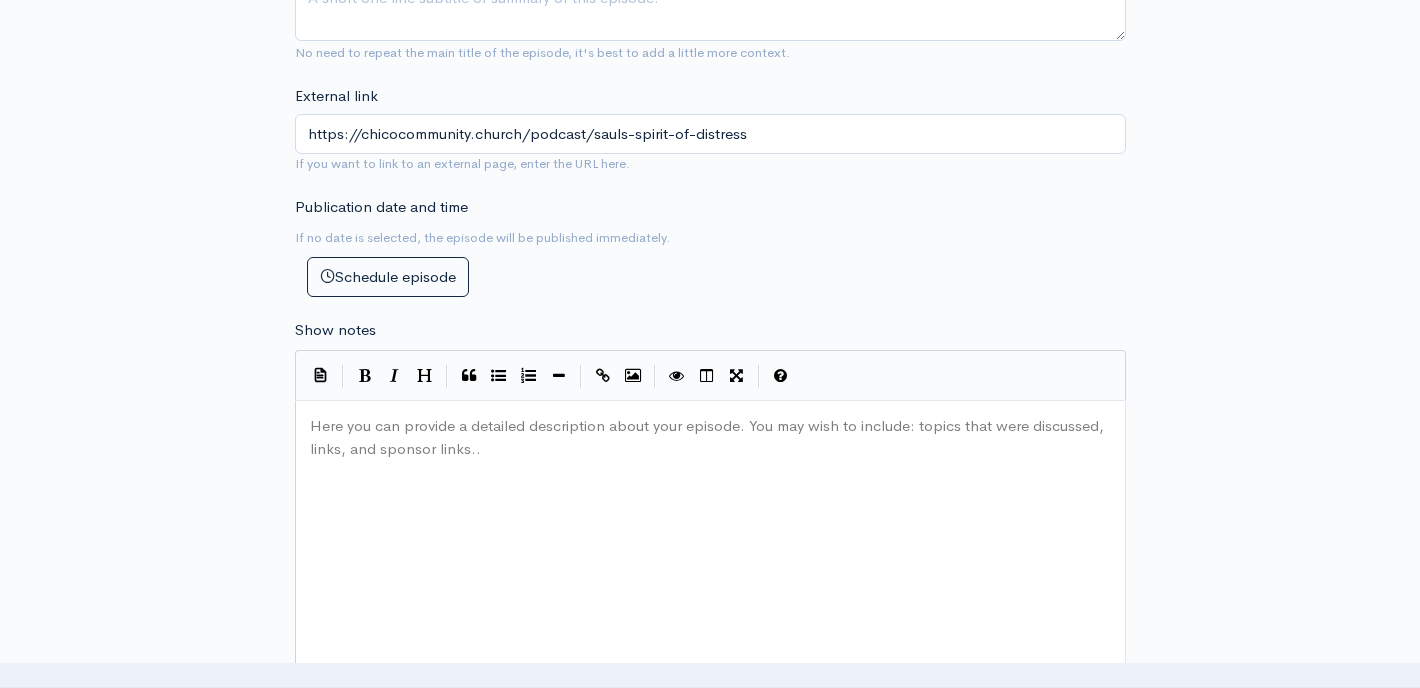 click on "​" at bounding box center [710, 426] 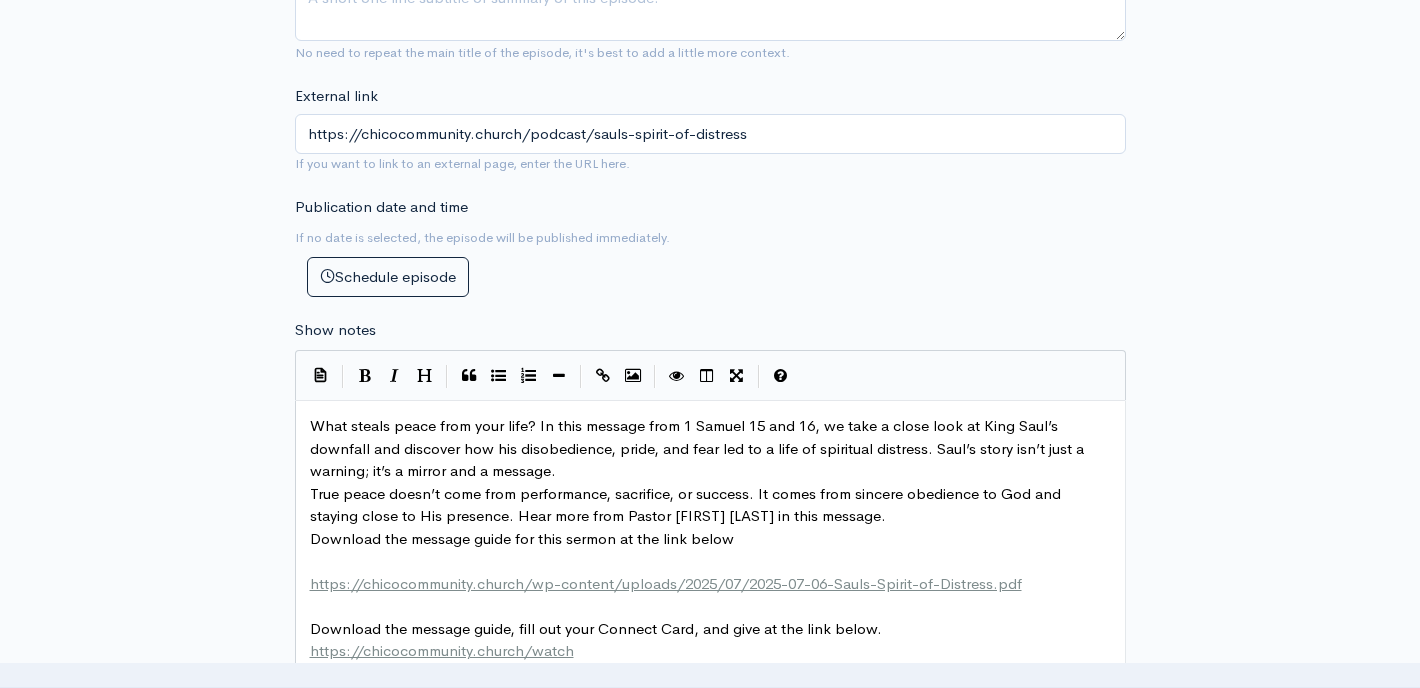 click on "What steals peace from your life? In this message from 1 Samuel 15 and 16, we take a close look at King Saul’s downfall and discover how his disobedience, pride, and fear led to a life of spiritual distress. Saul’s story isn’t just a warning; it’s a mirror and a message." at bounding box center [710, 449] 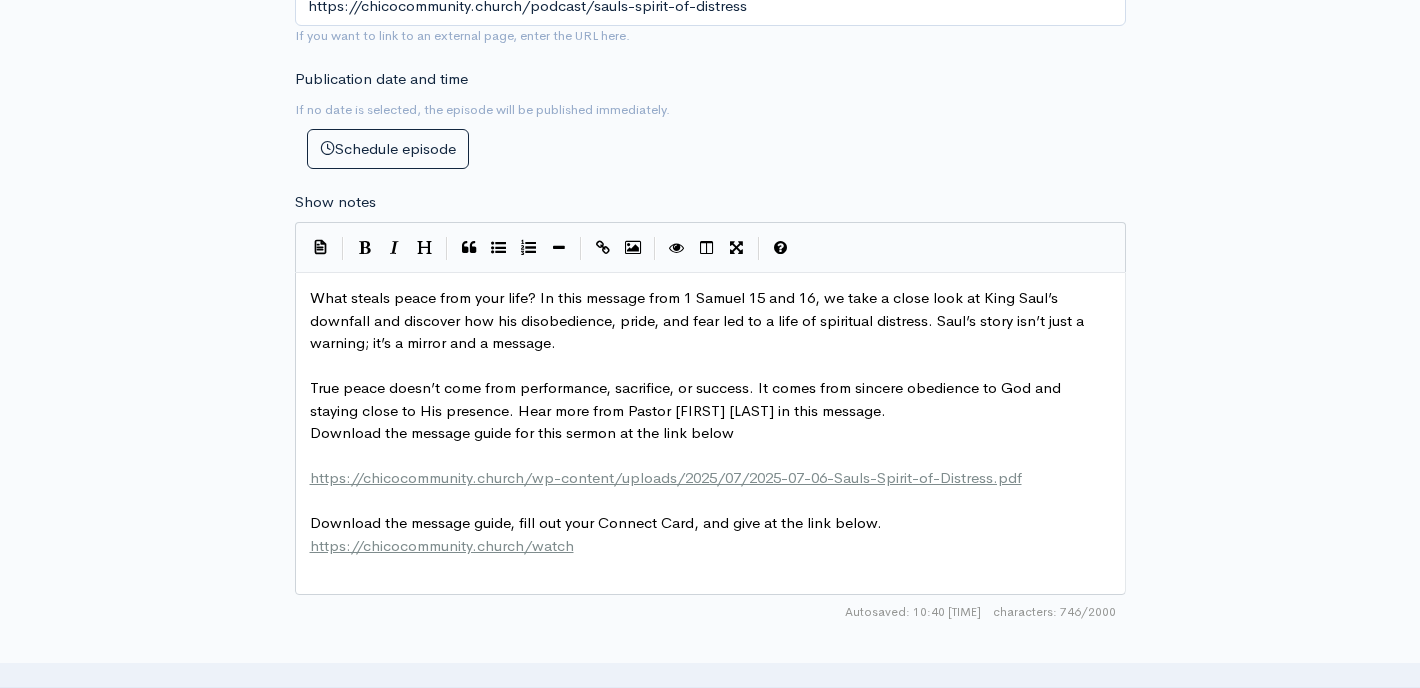 scroll, scrollTop: 892, scrollLeft: 0, axis: vertical 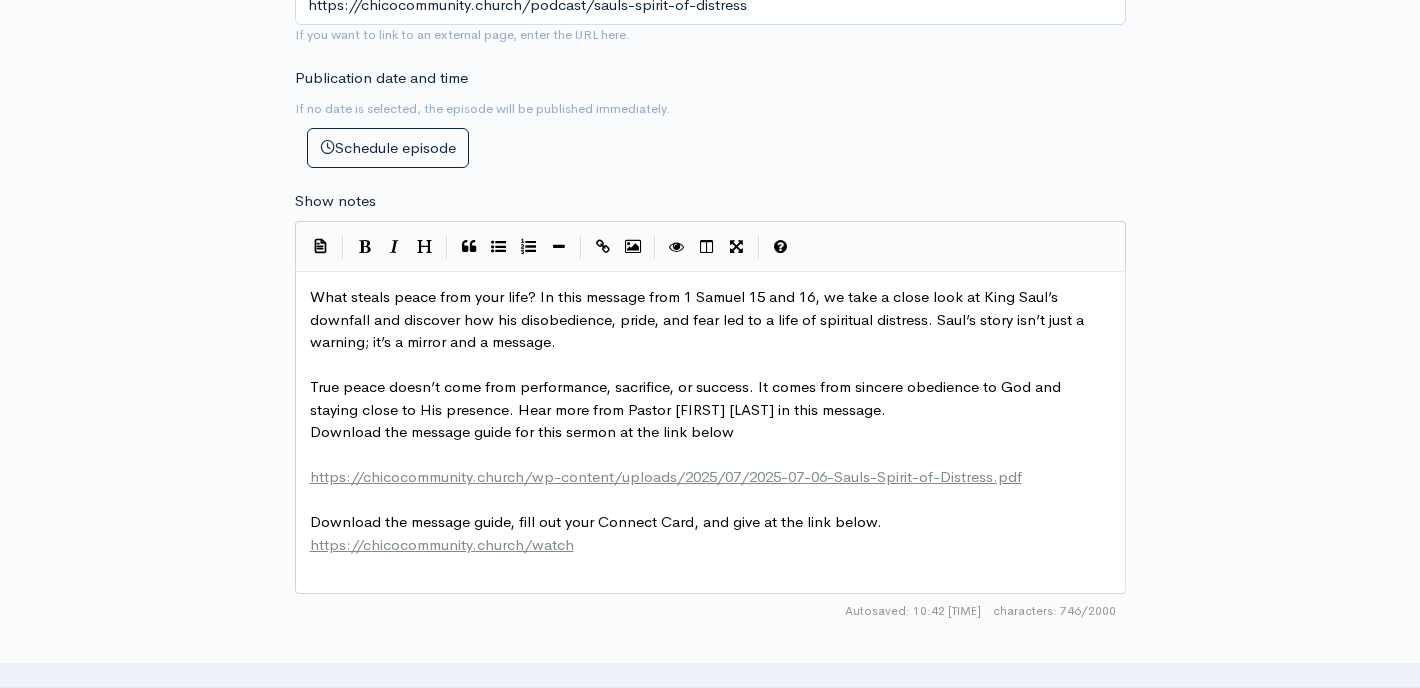 click on "True peace doesn’t come from performance, sacrifice, or success. It comes from sincere obedience to God and staying close to His presence. Hear more from Pastor [FIRST] [LAST] in this message." at bounding box center [710, 398] 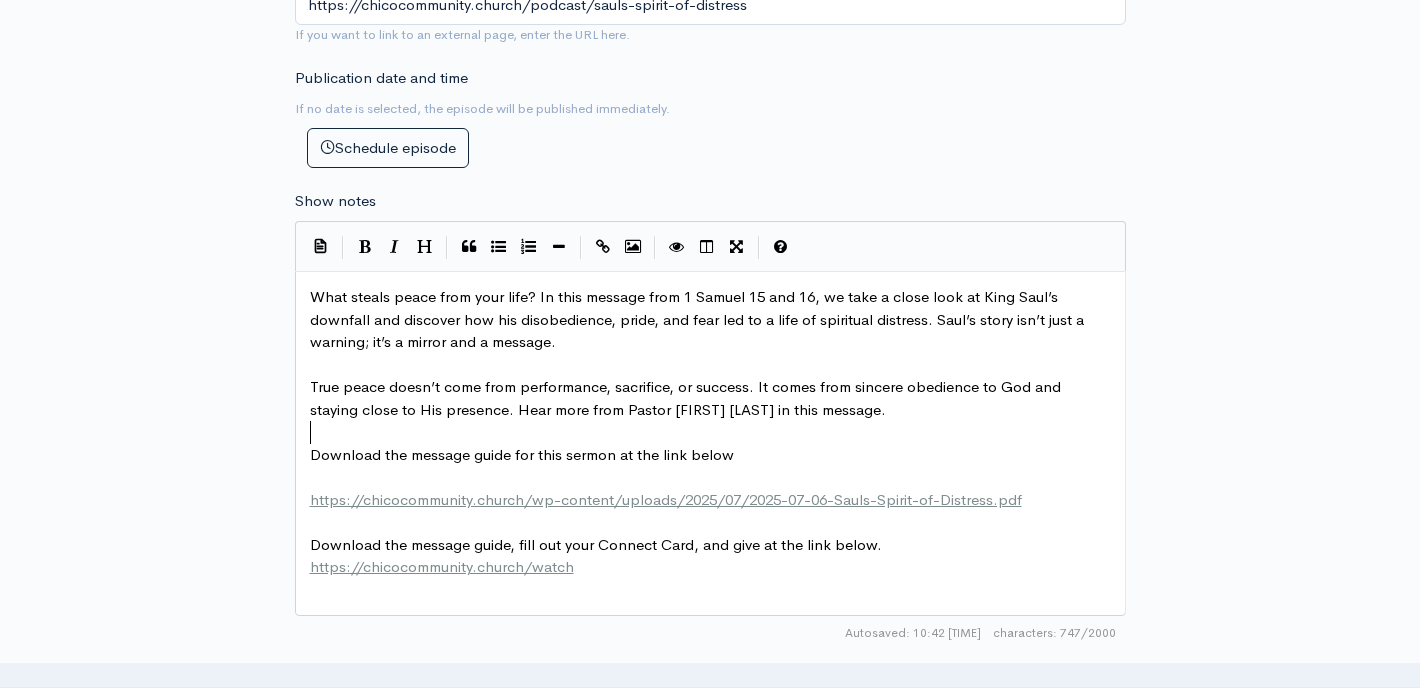 click on "​" at bounding box center [710, 477] 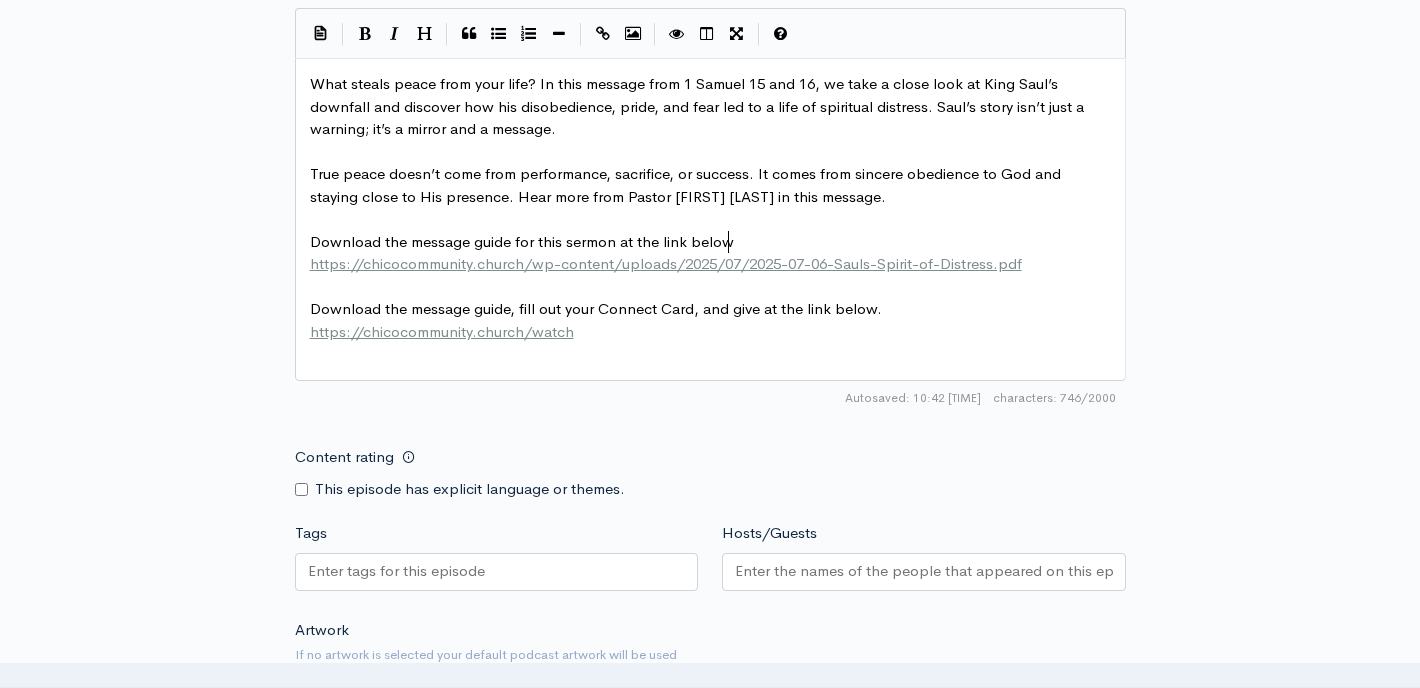 scroll, scrollTop: 1128, scrollLeft: 0, axis: vertical 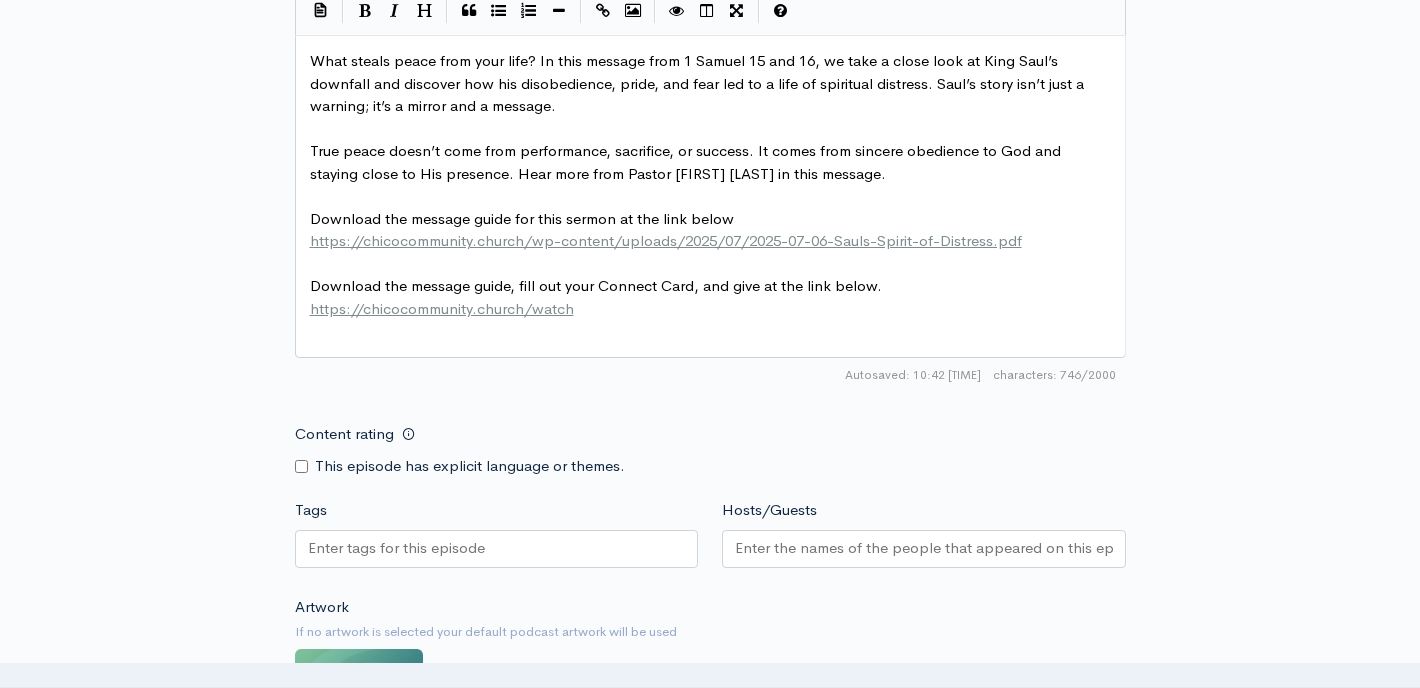 click on "Hosts/Guests" at bounding box center [924, 548] 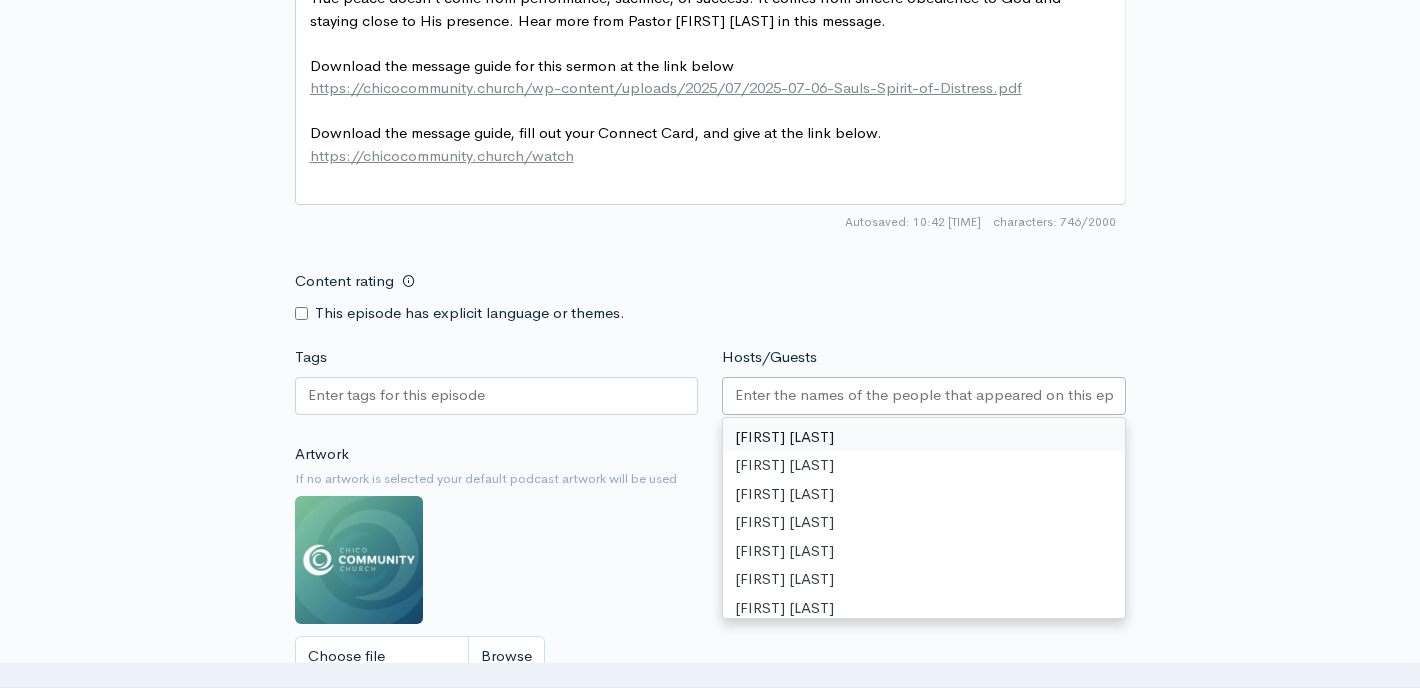 scroll, scrollTop: 1282, scrollLeft: 0, axis: vertical 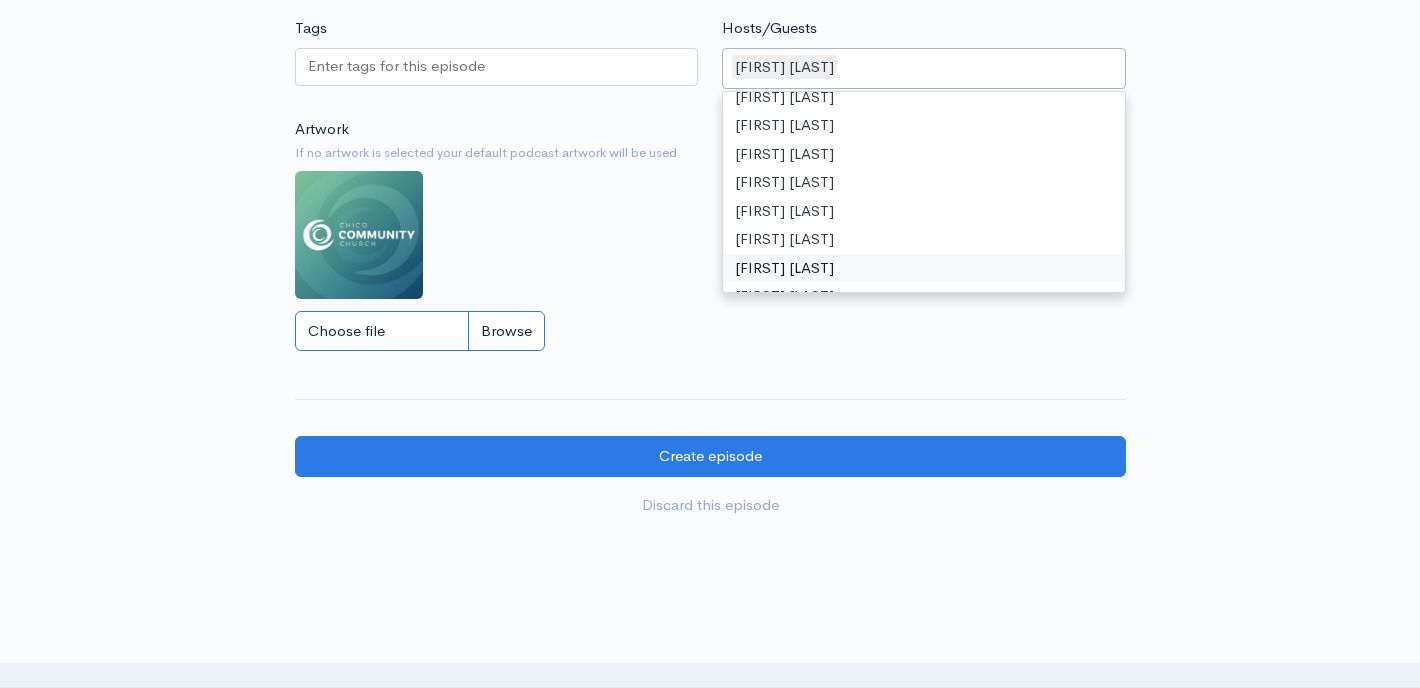 click on "Choose file" at bounding box center [420, 331] 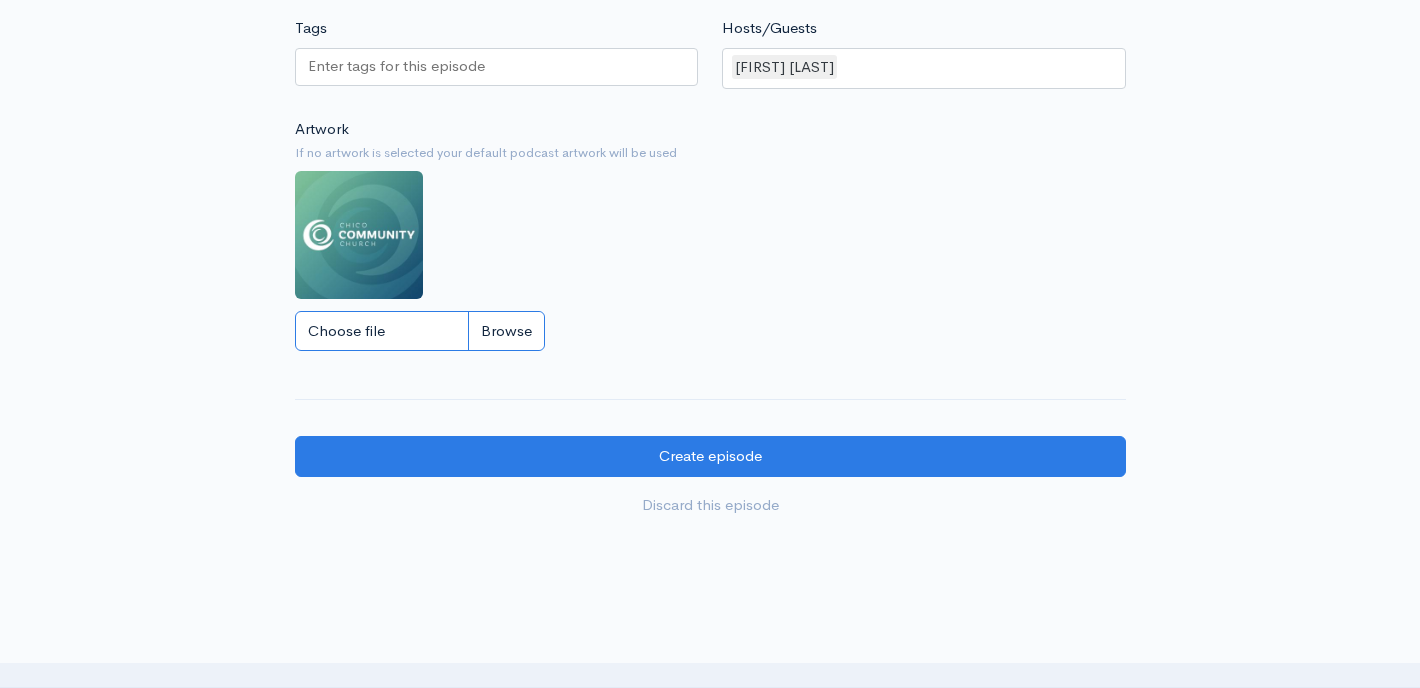 type on "C:\fakepath\LifeOfDavid_Web Icon.png" 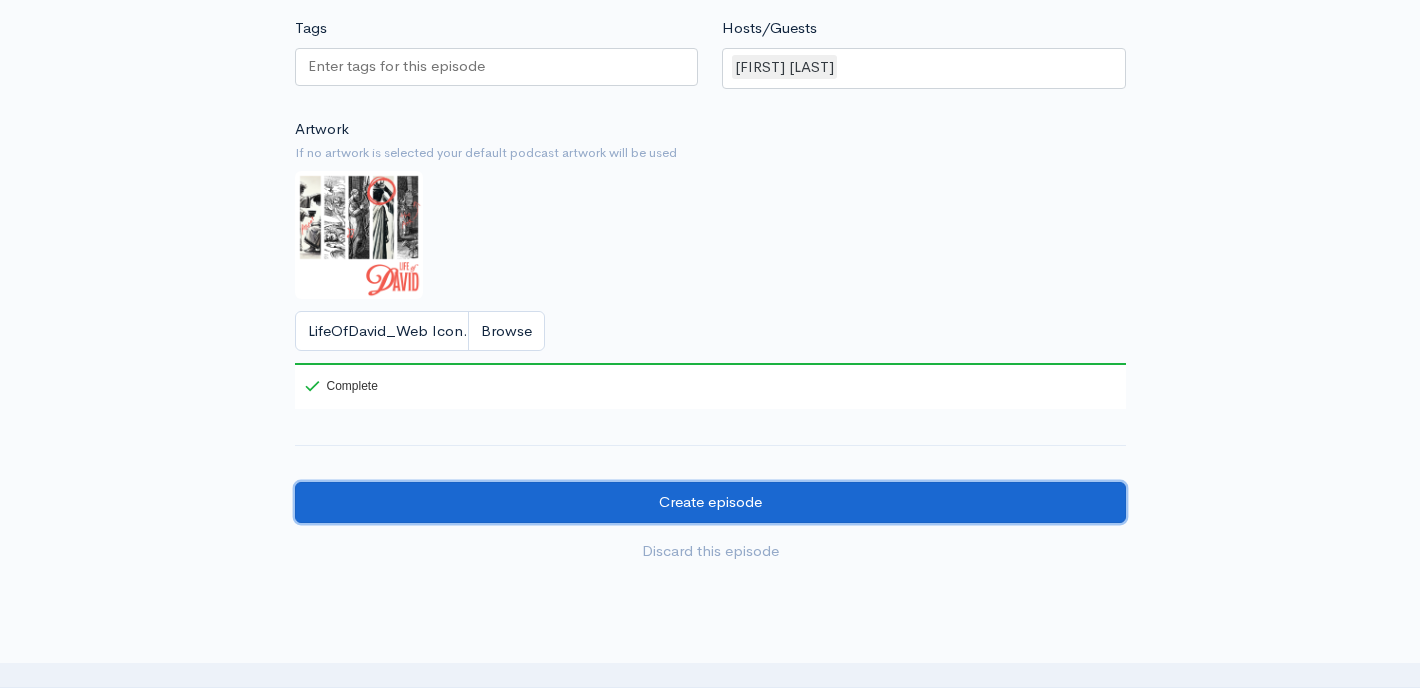 click on "Create episode" at bounding box center [710, 502] 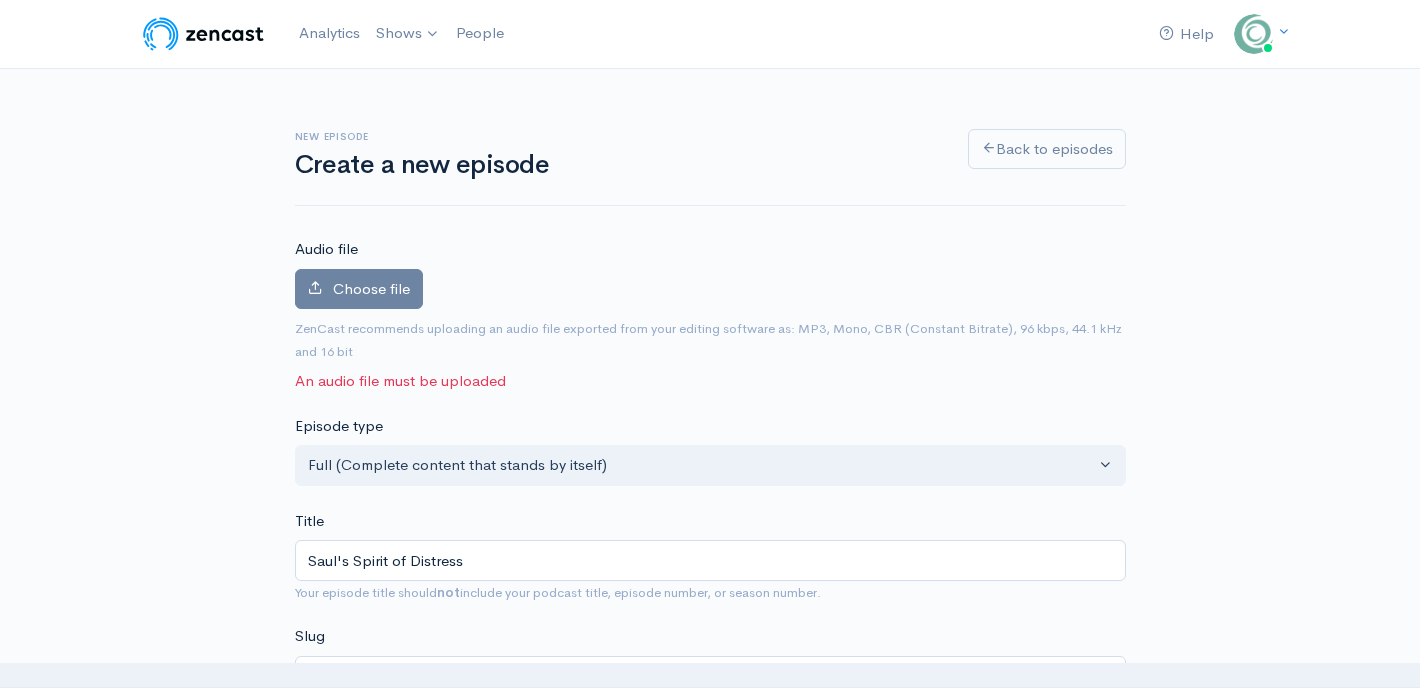 scroll, scrollTop: 0, scrollLeft: 0, axis: both 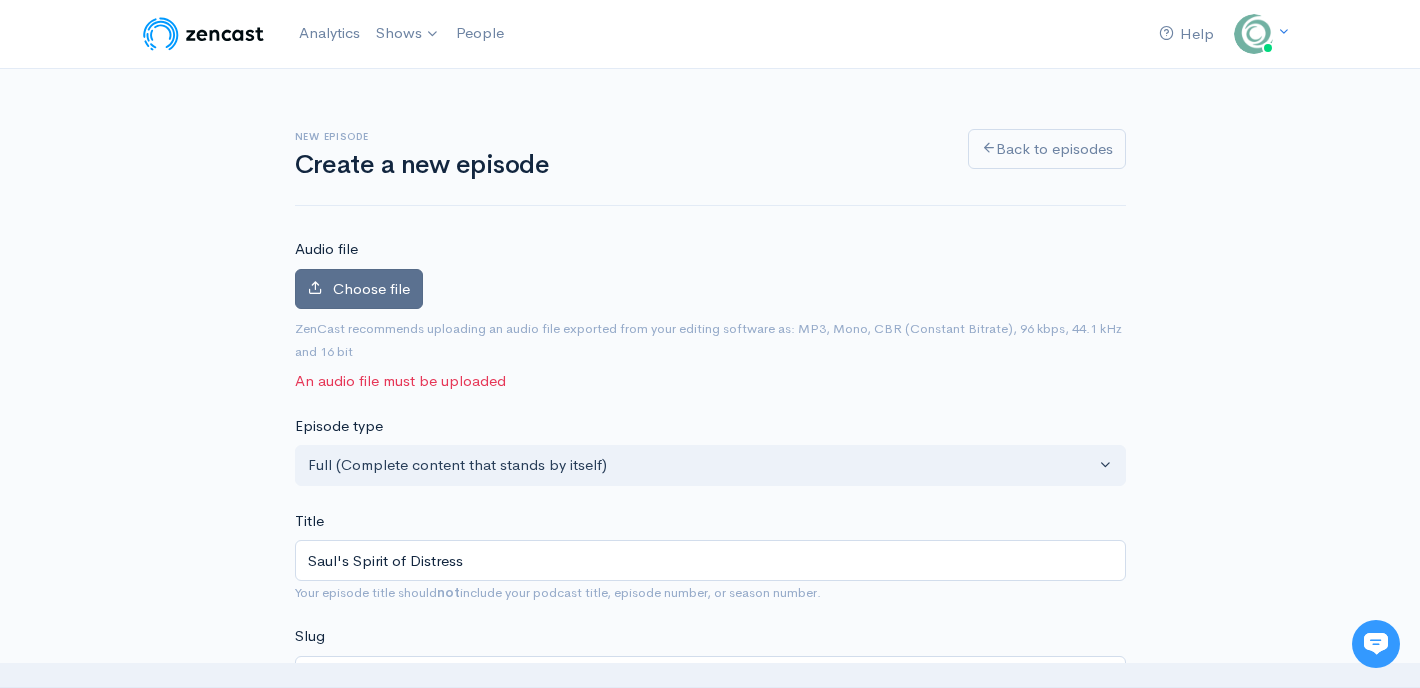 click on "Choose file" at bounding box center (371, 288) 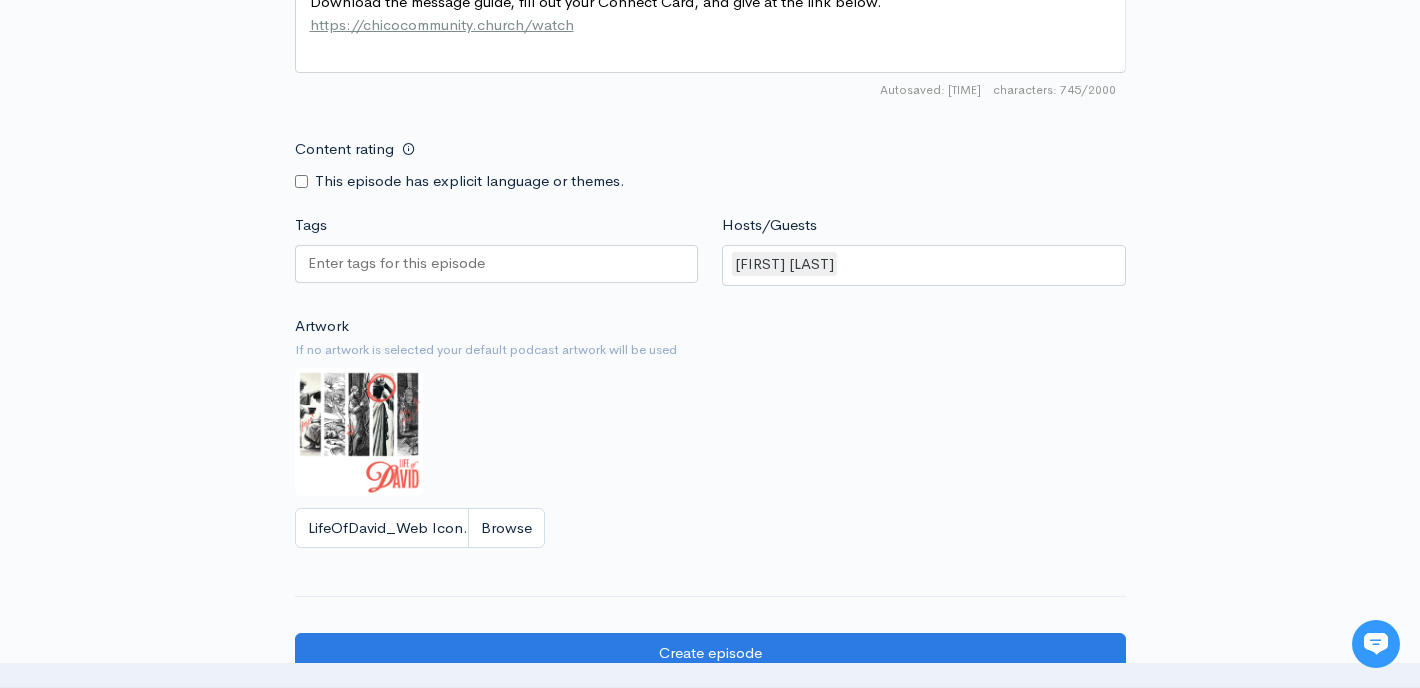 scroll, scrollTop: 1873, scrollLeft: 0, axis: vertical 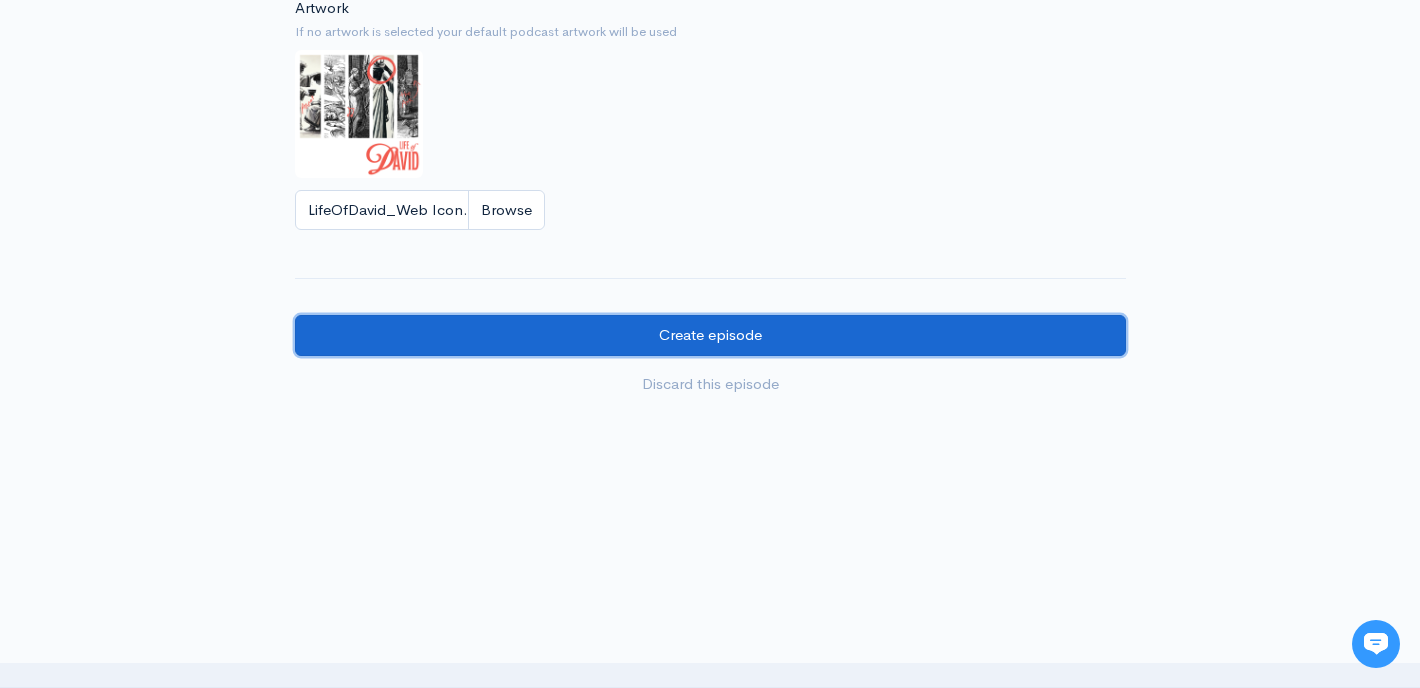 click on "Create episode" at bounding box center (710, 335) 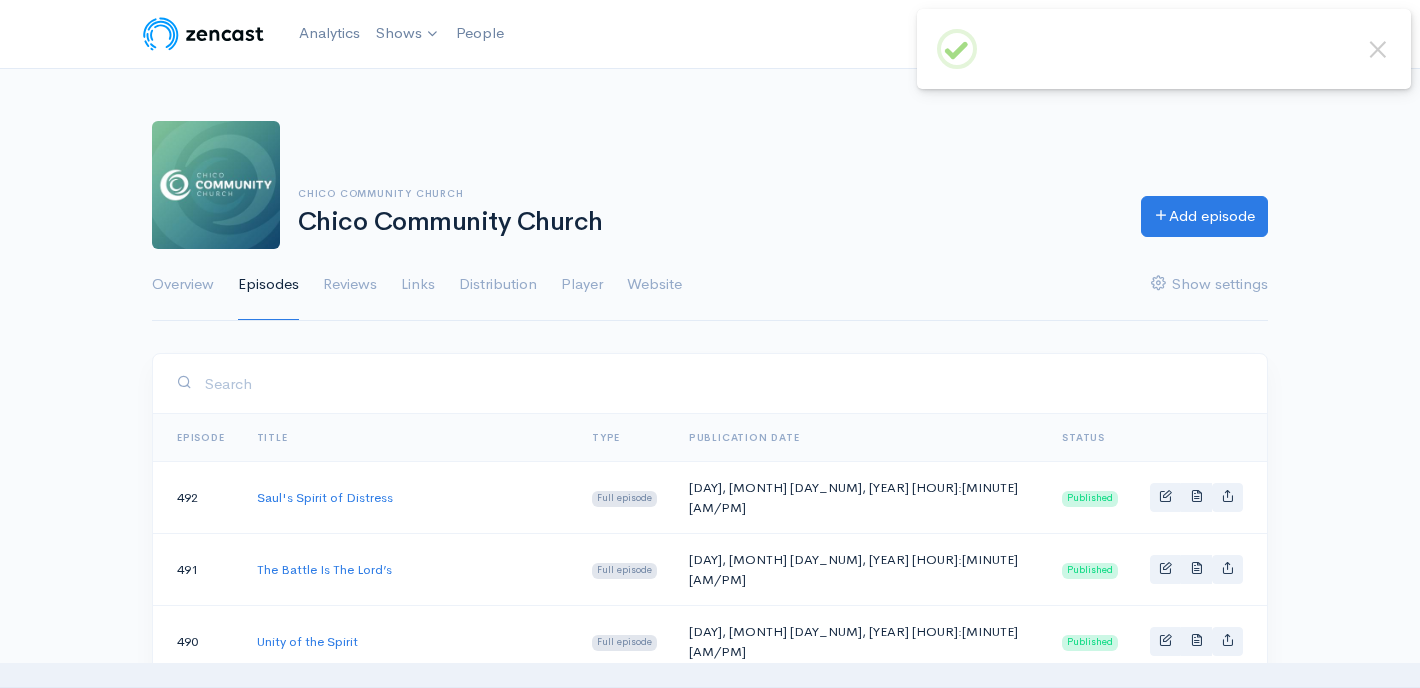 scroll, scrollTop: 0, scrollLeft: 0, axis: both 